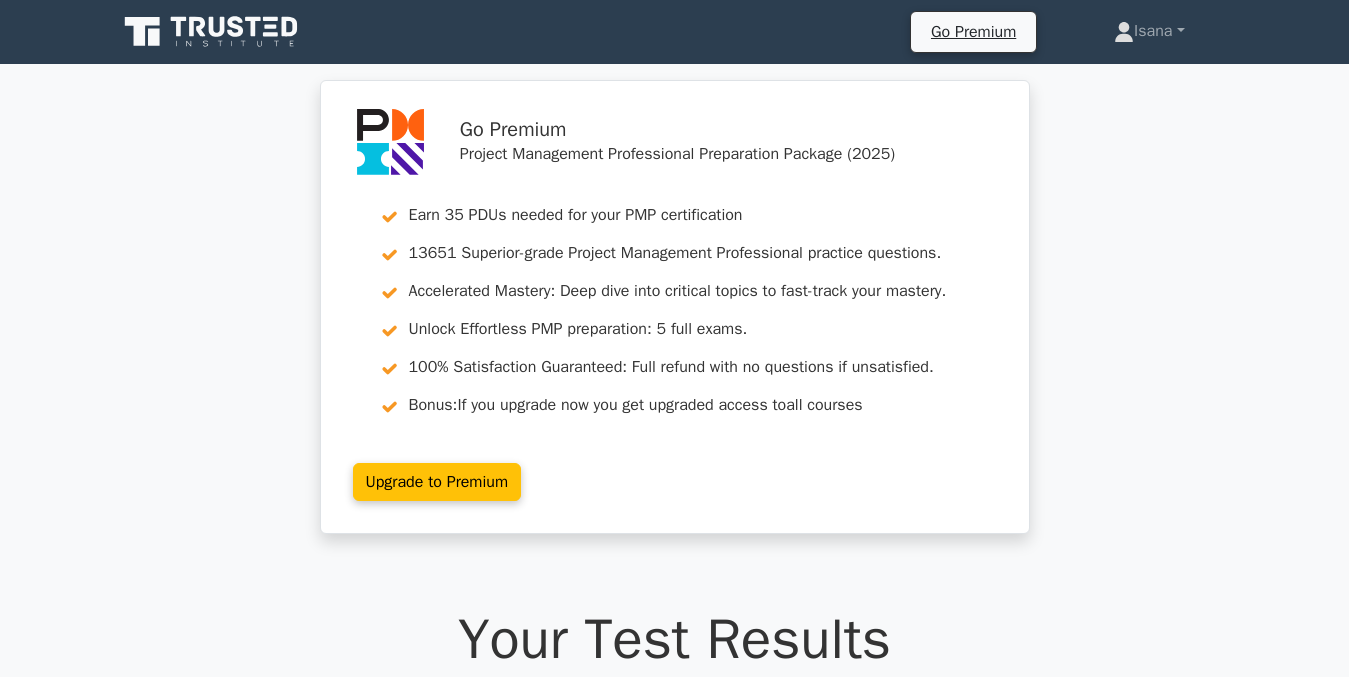 scroll, scrollTop: 10570, scrollLeft: 0, axis: vertical 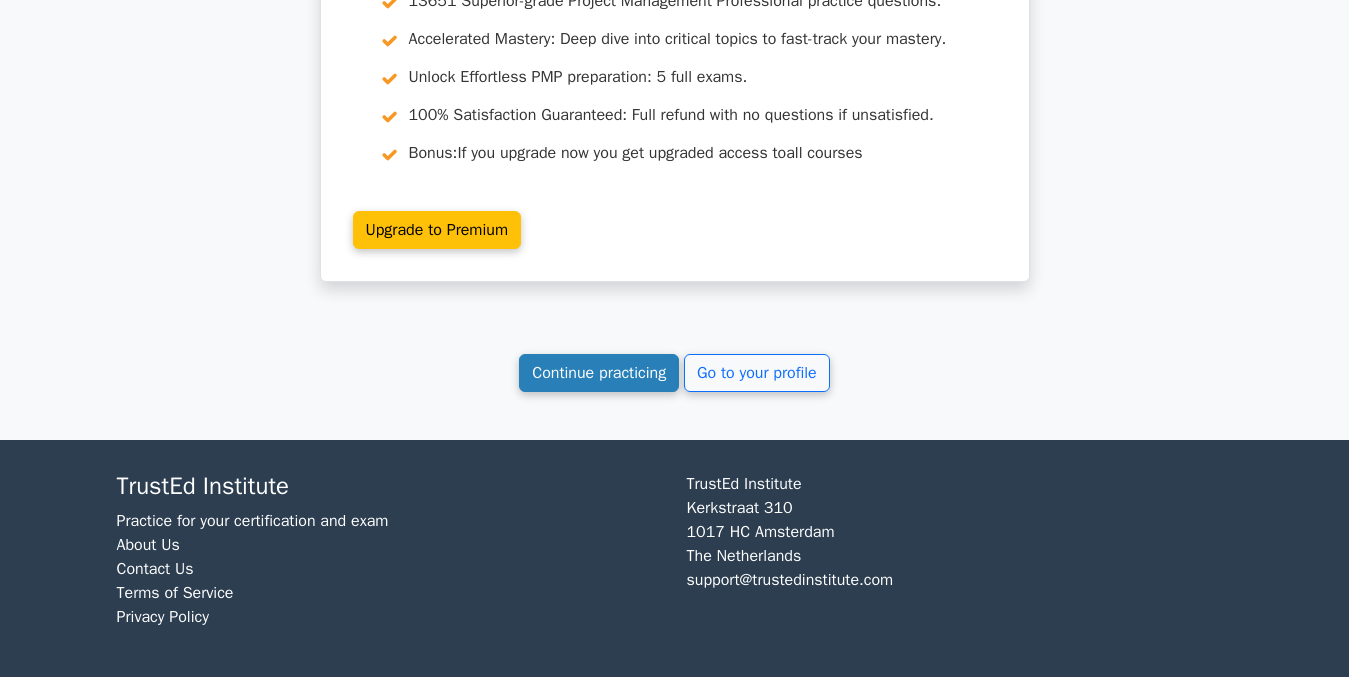 click on "Continue practicing" at bounding box center [599, 373] 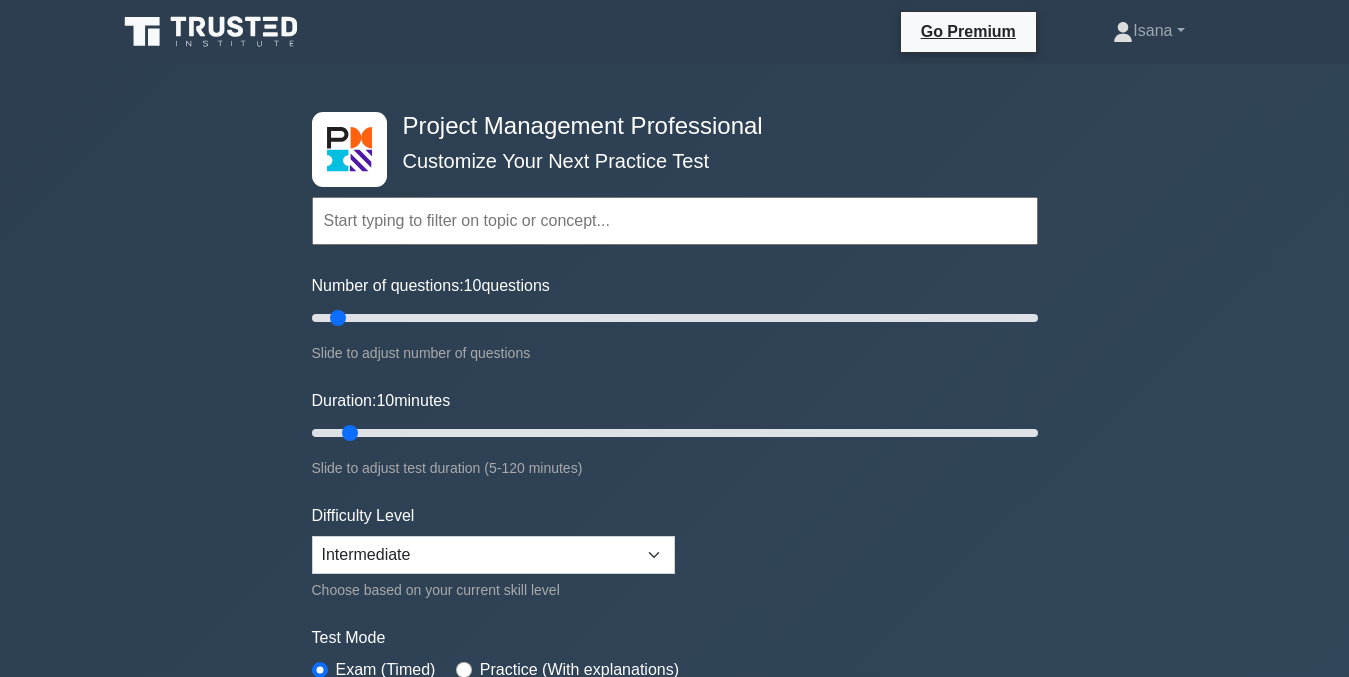scroll, scrollTop: 0, scrollLeft: 0, axis: both 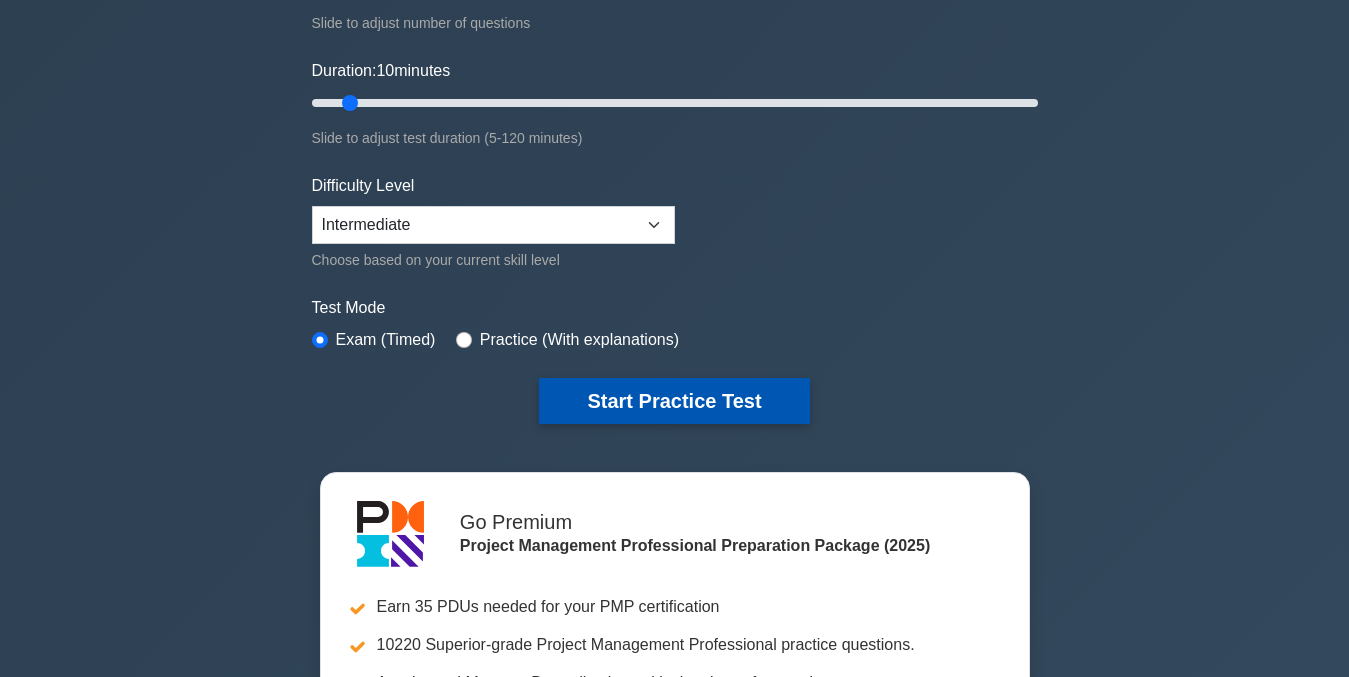 click on "Start Practice Test" at bounding box center (674, 401) 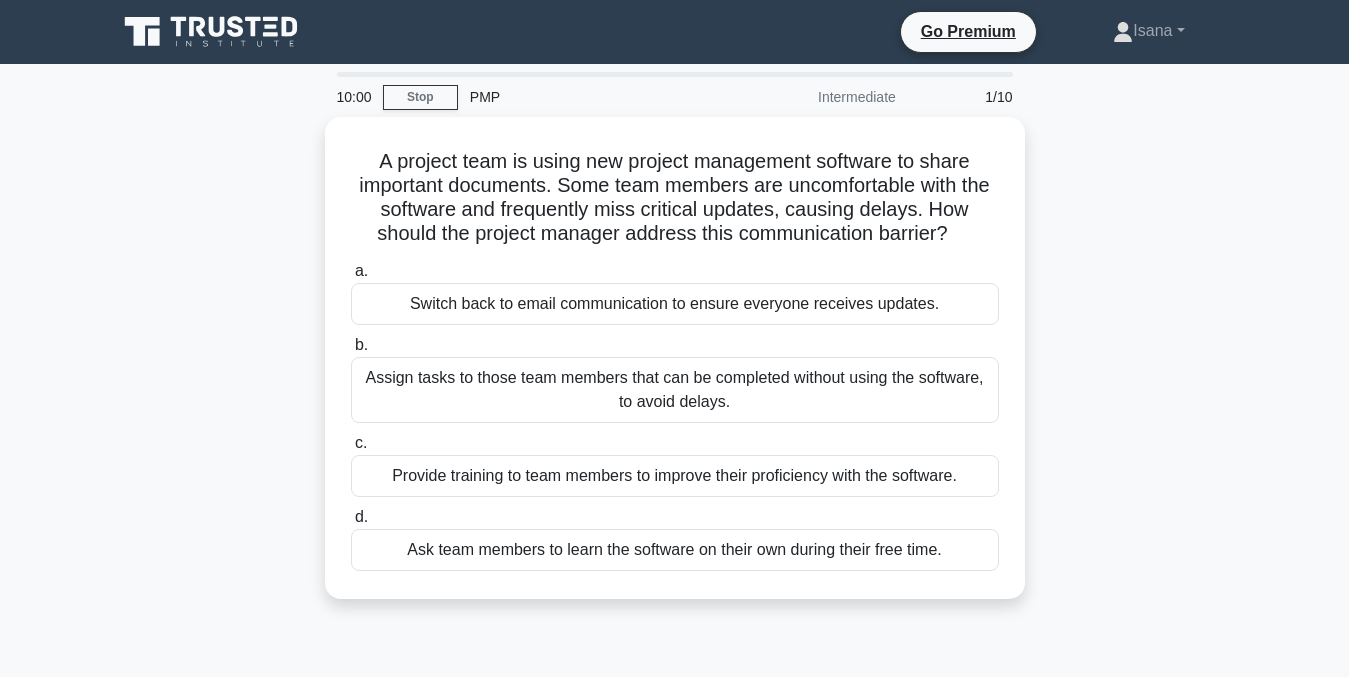 scroll, scrollTop: 0, scrollLeft: 0, axis: both 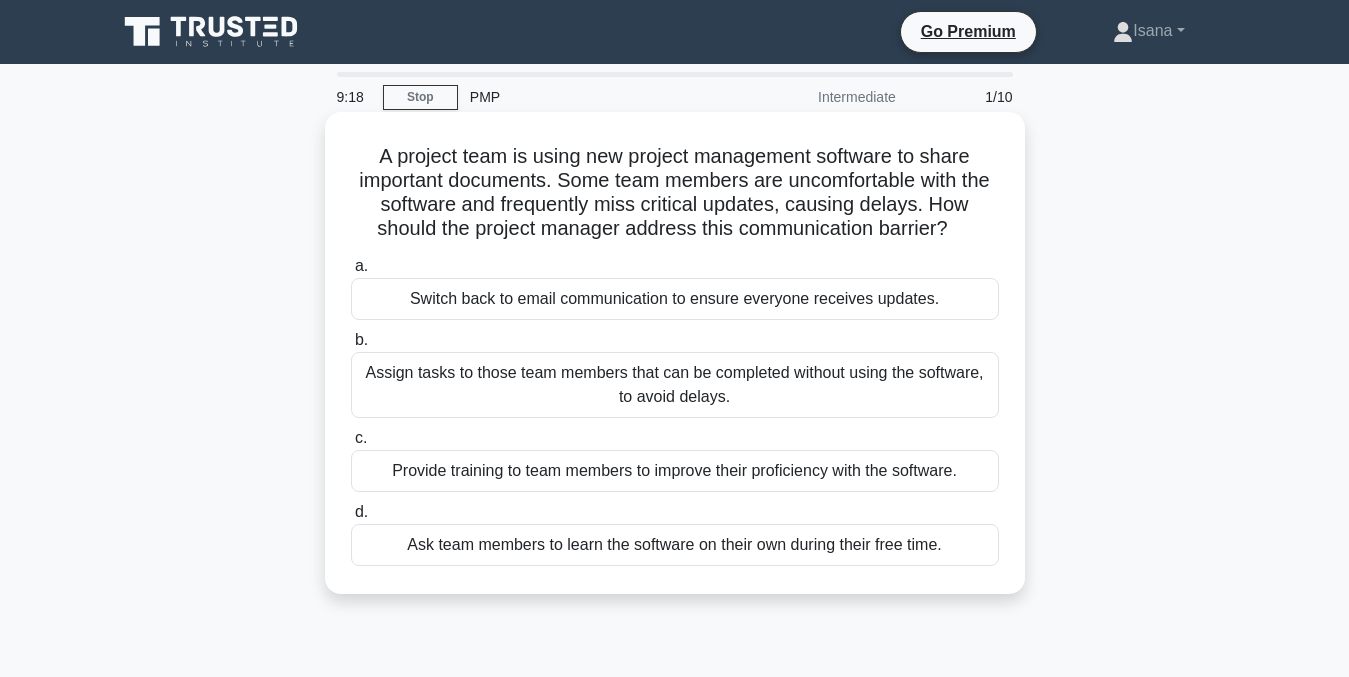 click on "Provide training to team members to improve their proficiency with the software." at bounding box center (675, 471) 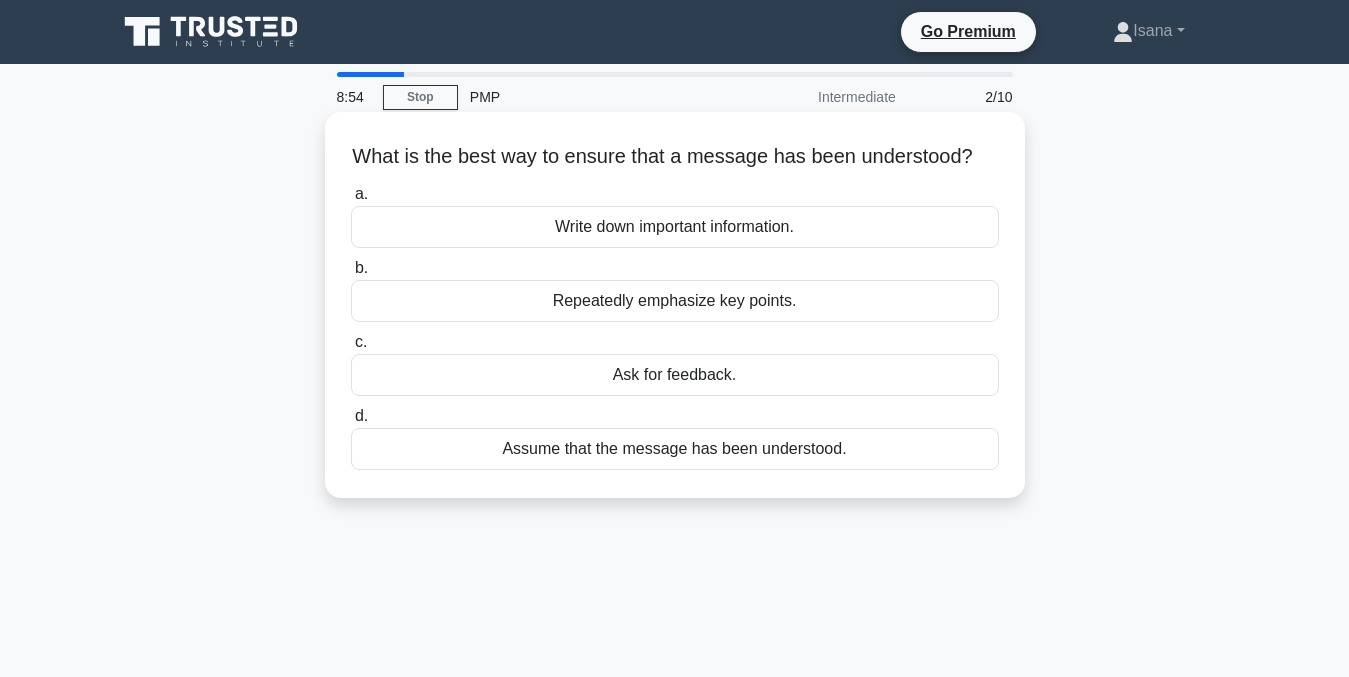 click on "Ask for feedback." at bounding box center [675, 375] 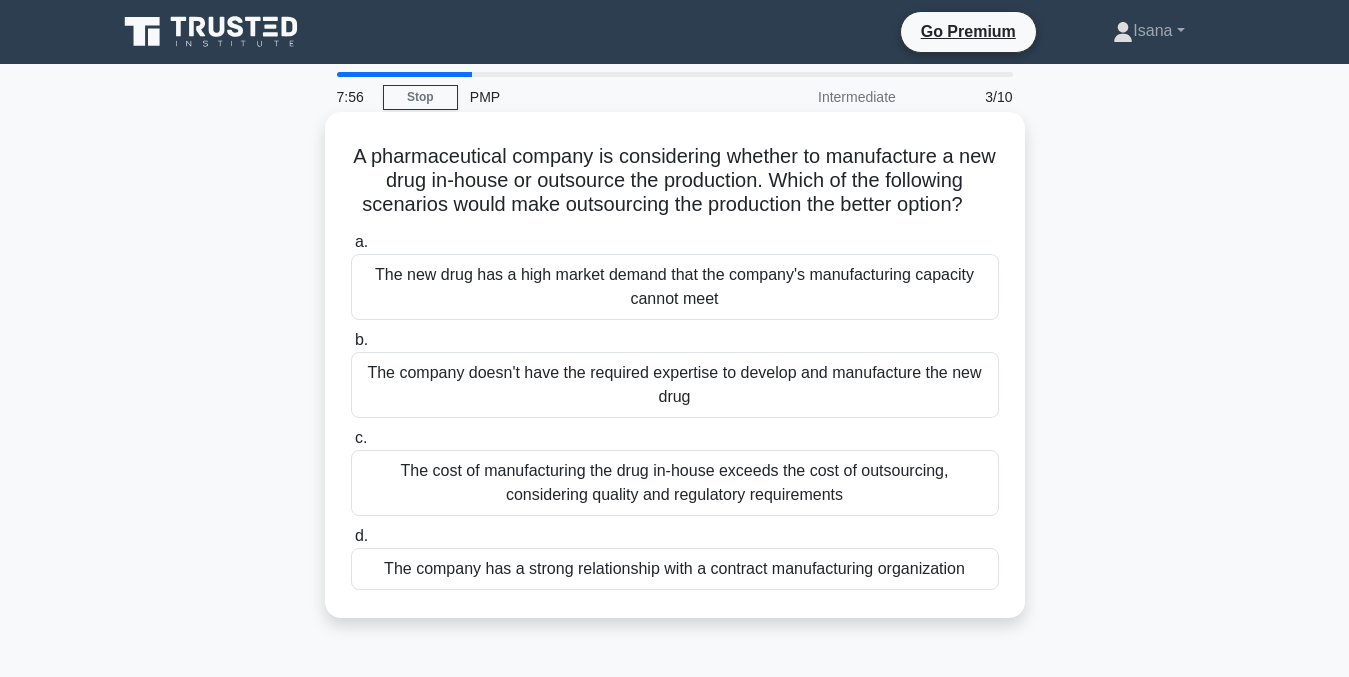 click on "The cost of manufacturing the drug in-house exceeds the cost of outsourcing, considering quality and regulatory requirements" at bounding box center (675, 483) 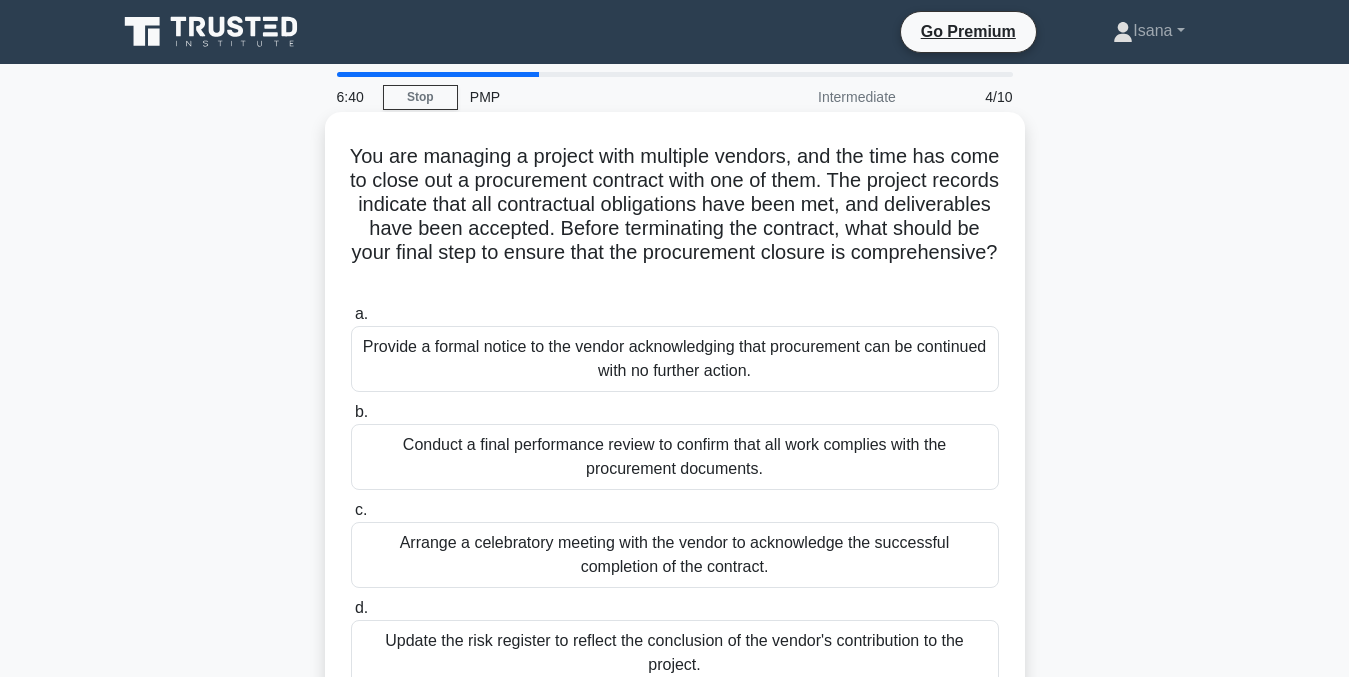 click on "Conduct a final performance review to confirm that all work complies with the procurement documents." at bounding box center (675, 457) 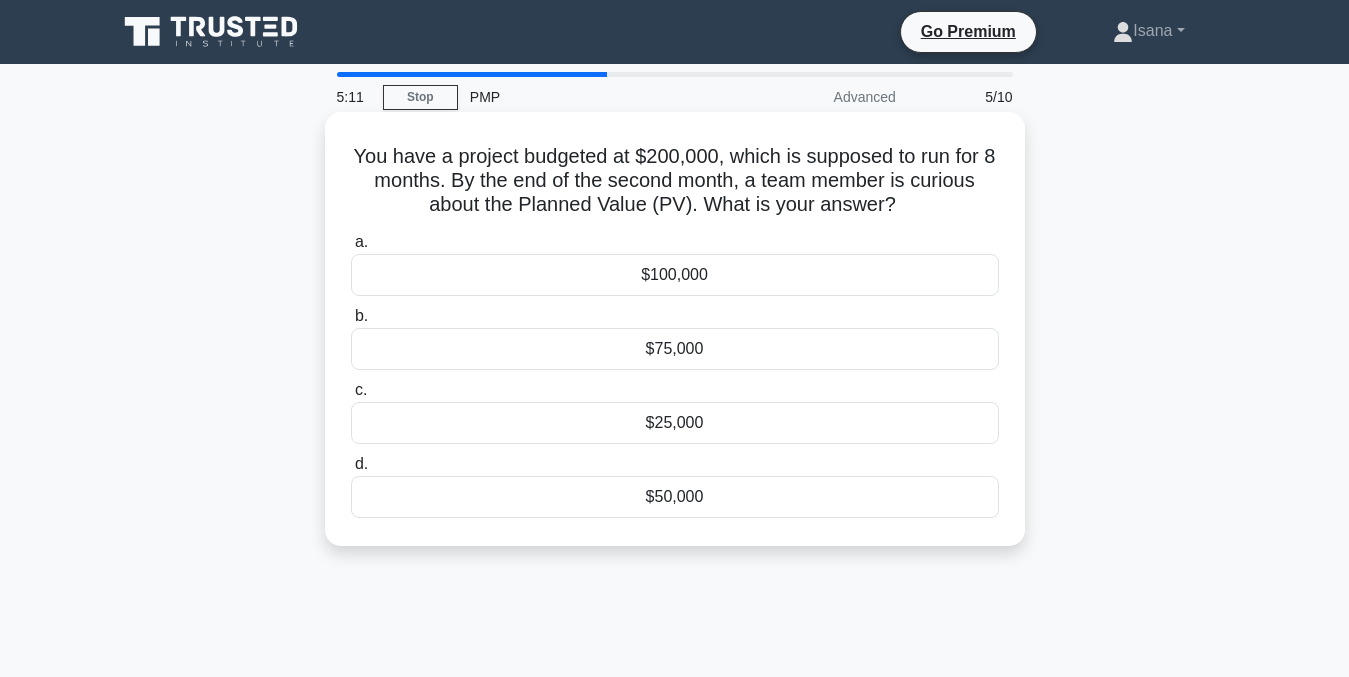 click on "$75,000" at bounding box center [675, 349] 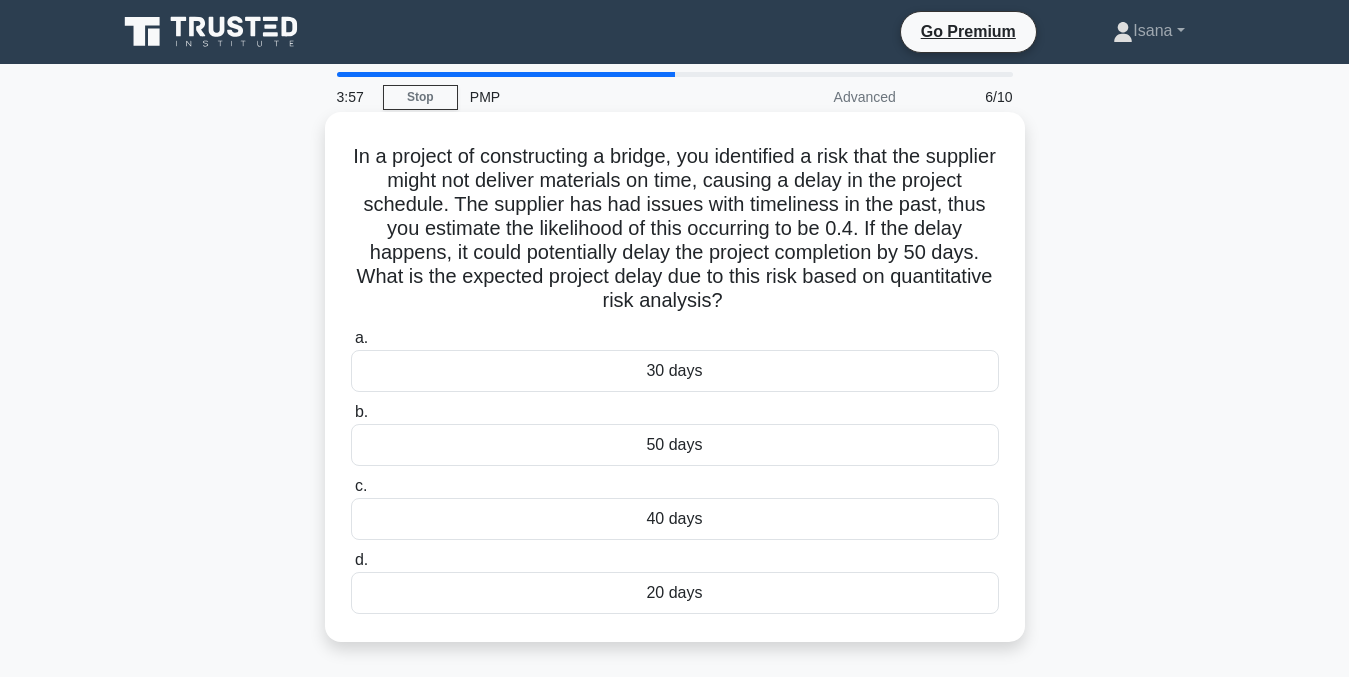 click on "20 days" at bounding box center (675, 593) 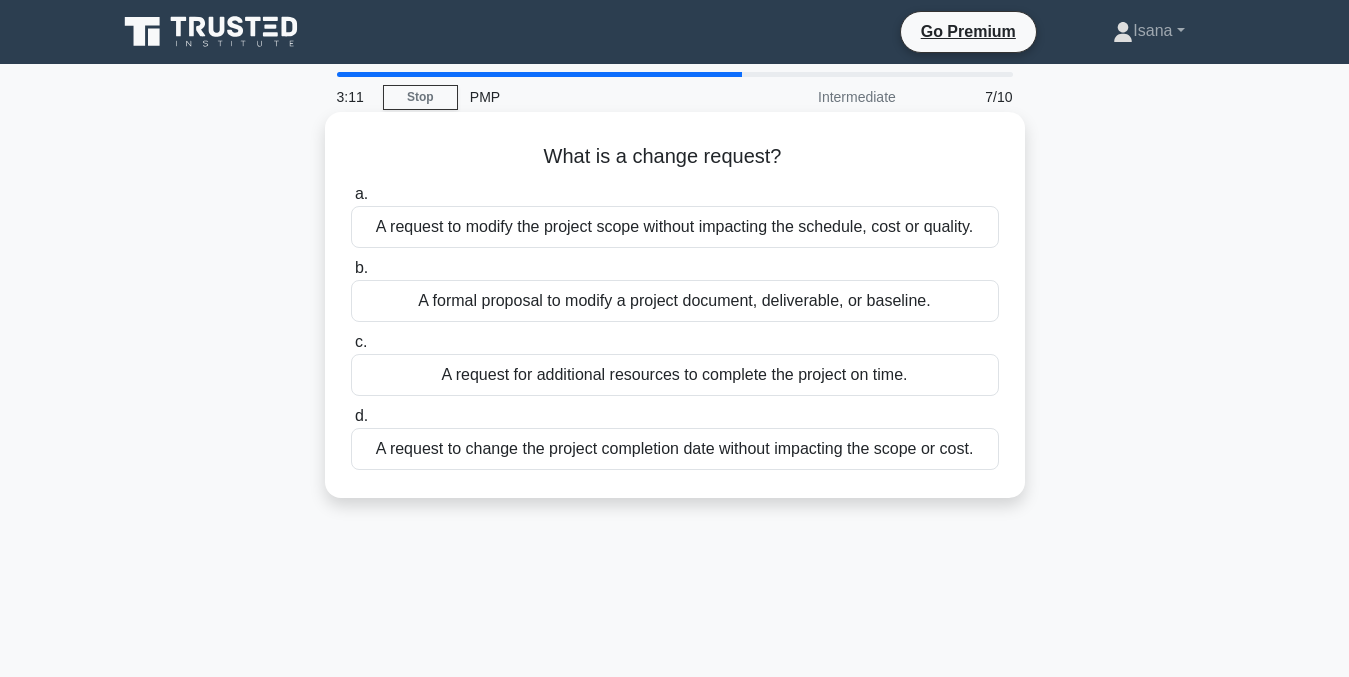 click on "A request for additional resources to complete the project on time." at bounding box center [675, 375] 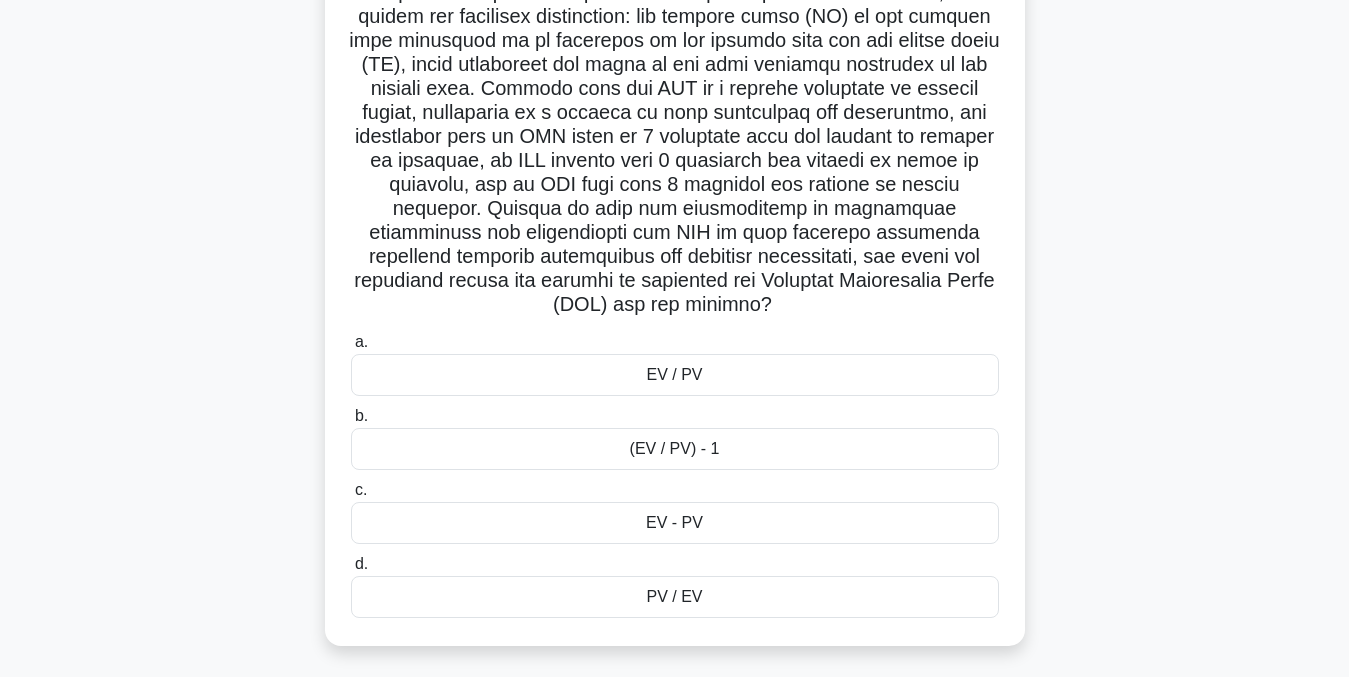 scroll, scrollTop: 435, scrollLeft: 0, axis: vertical 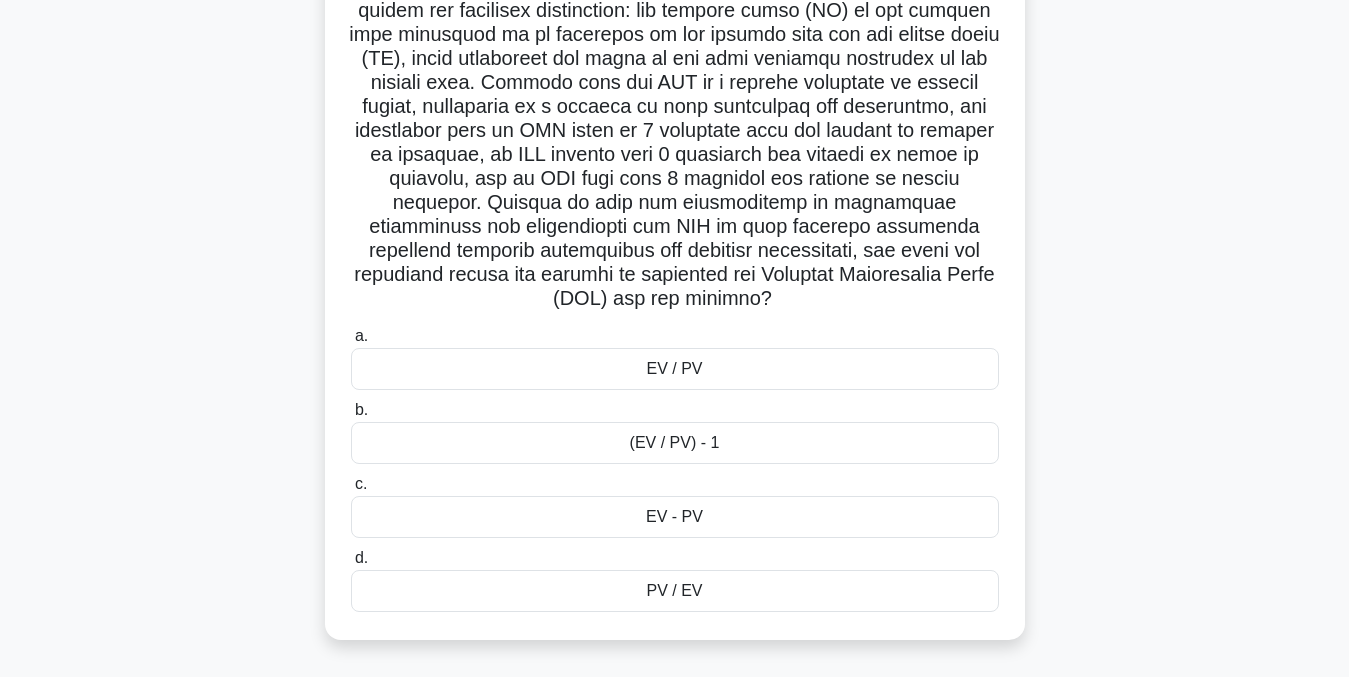click on "EV / PV" at bounding box center [675, 369] 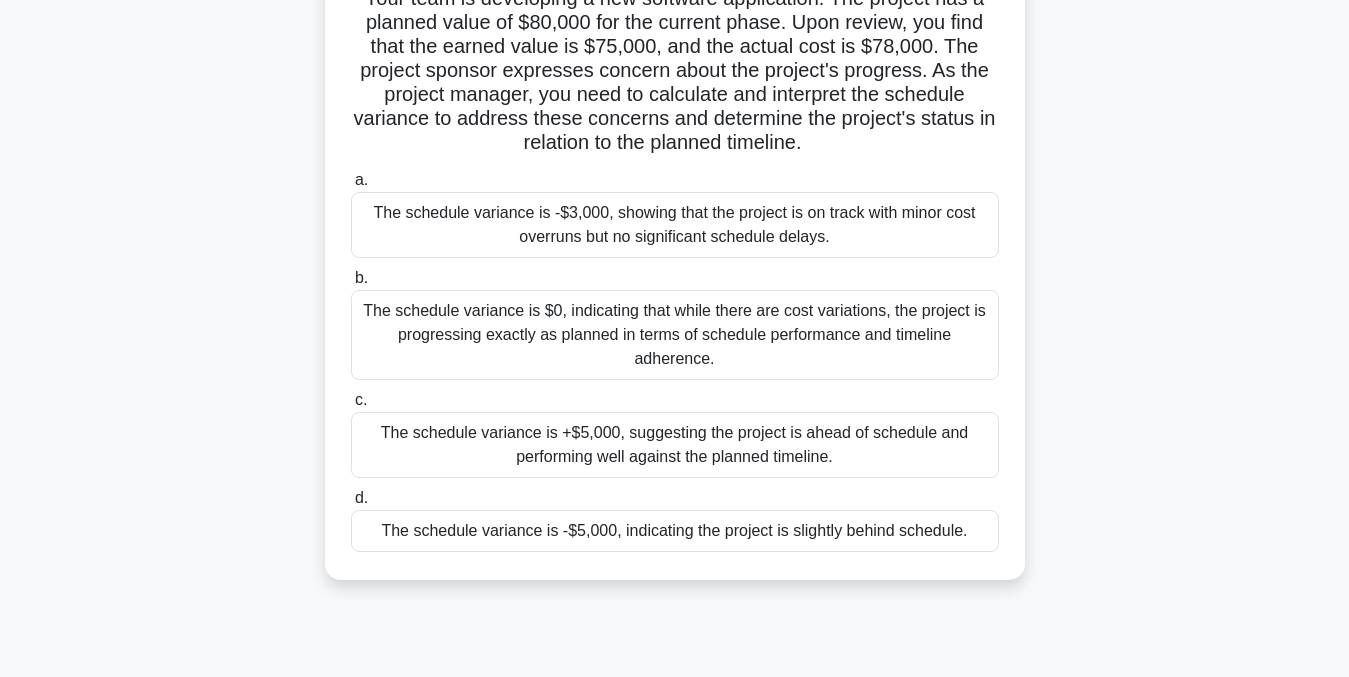 scroll, scrollTop: 0, scrollLeft: 0, axis: both 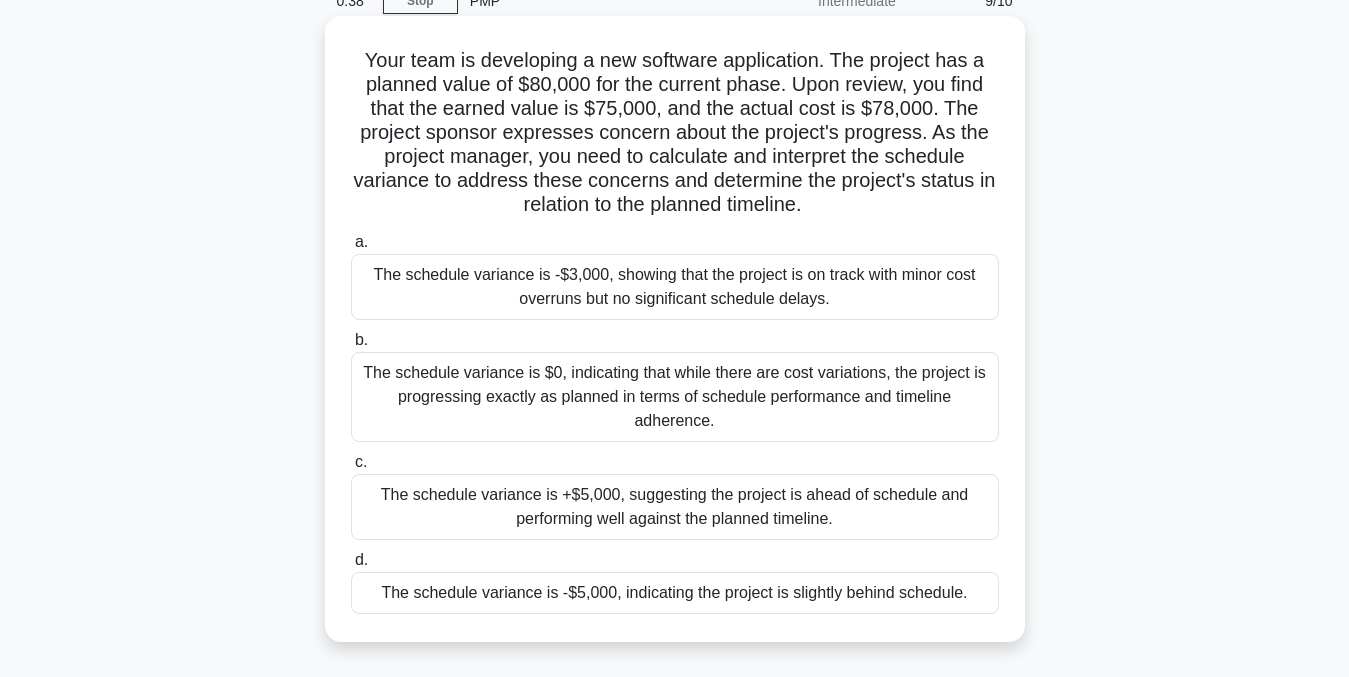 click on "The schedule variance is -$3,000, showing that the project is on track with minor cost overruns but no significant schedule delays." at bounding box center [675, 287] 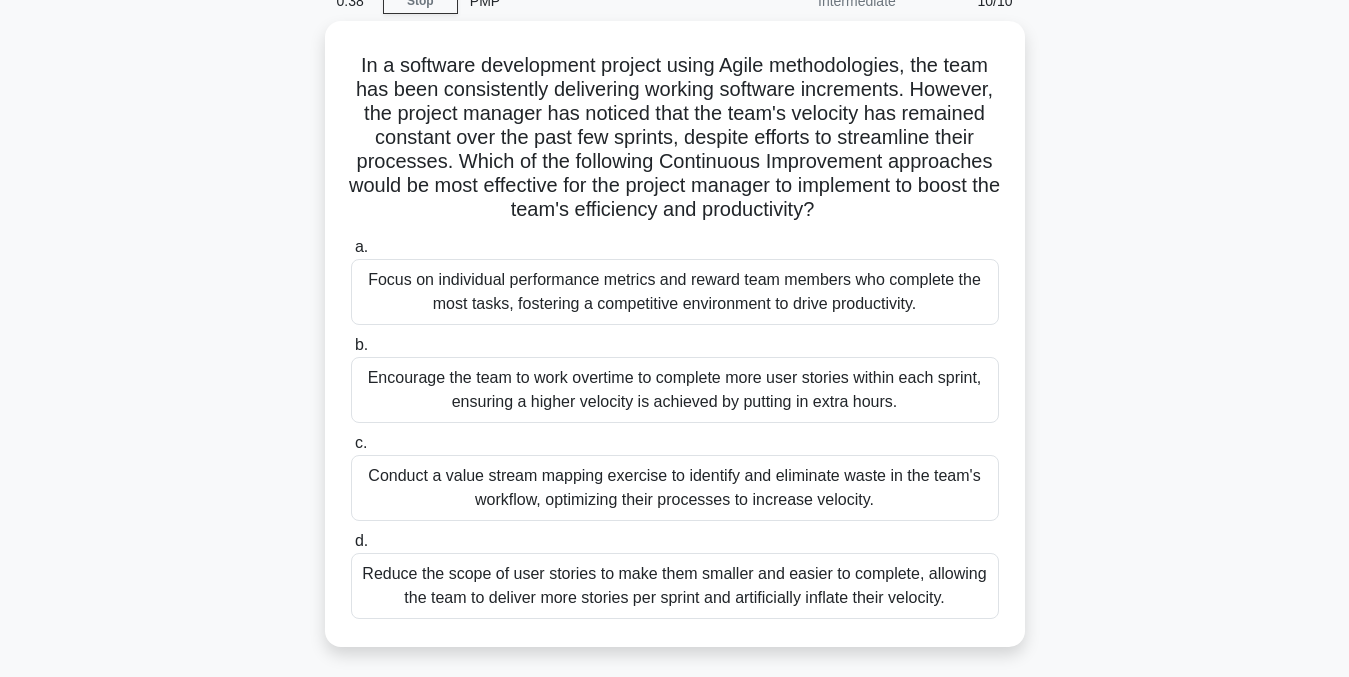 scroll, scrollTop: 0, scrollLeft: 0, axis: both 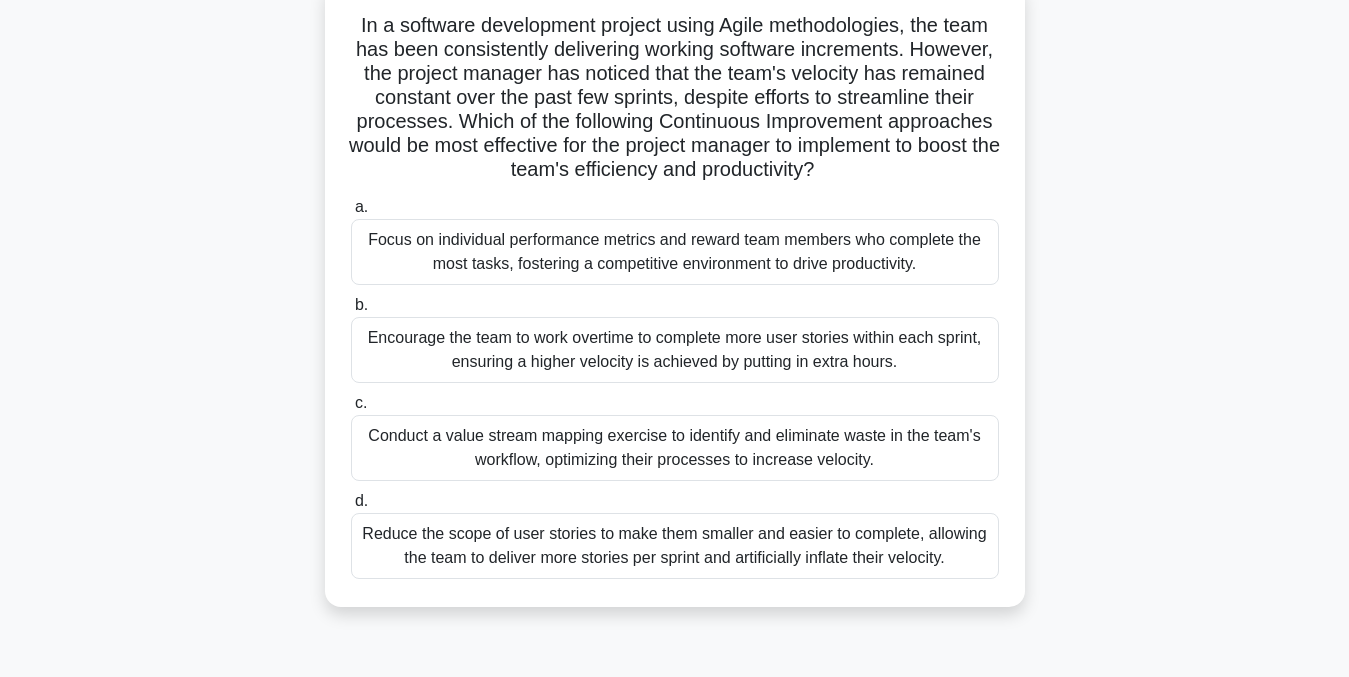 click on "Conduct a value stream mapping exercise to identify and eliminate waste in the team's workflow, optimizing their processes to increase velocity." at bounding box center [675, 448] 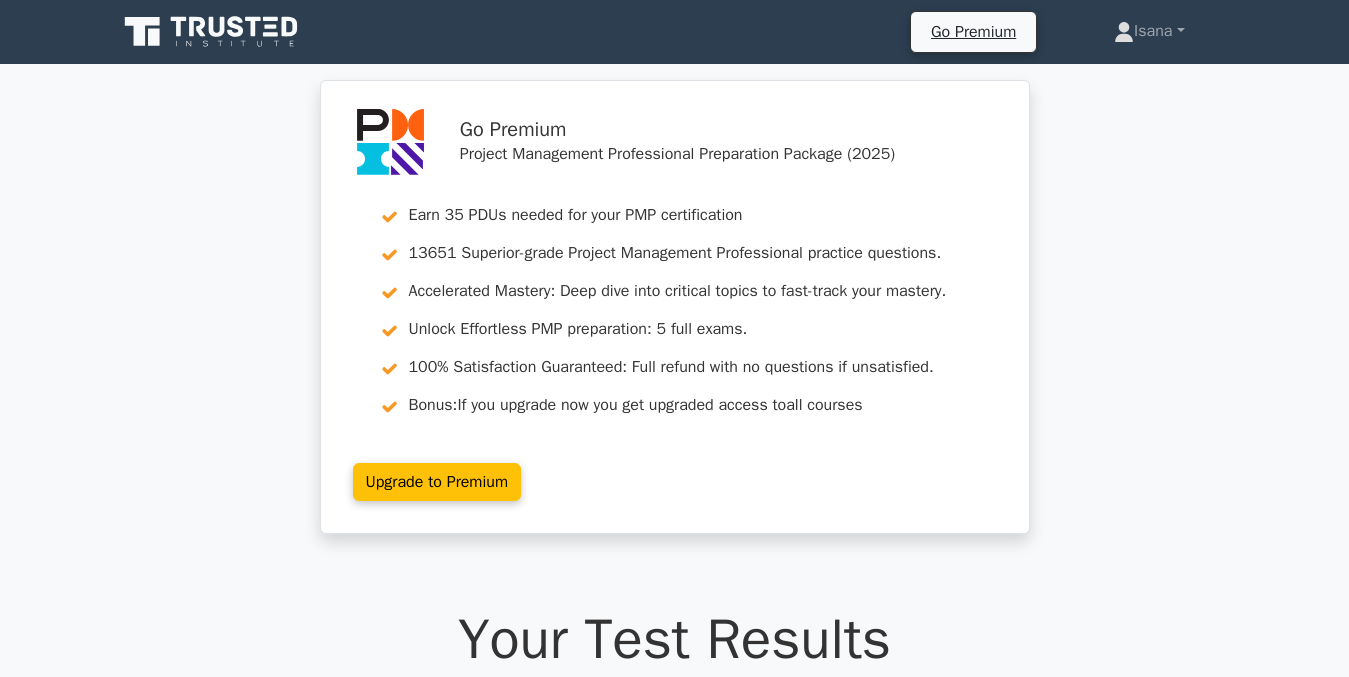 scroll, scrollTop: 0, scrollLeft: 0, axis: both 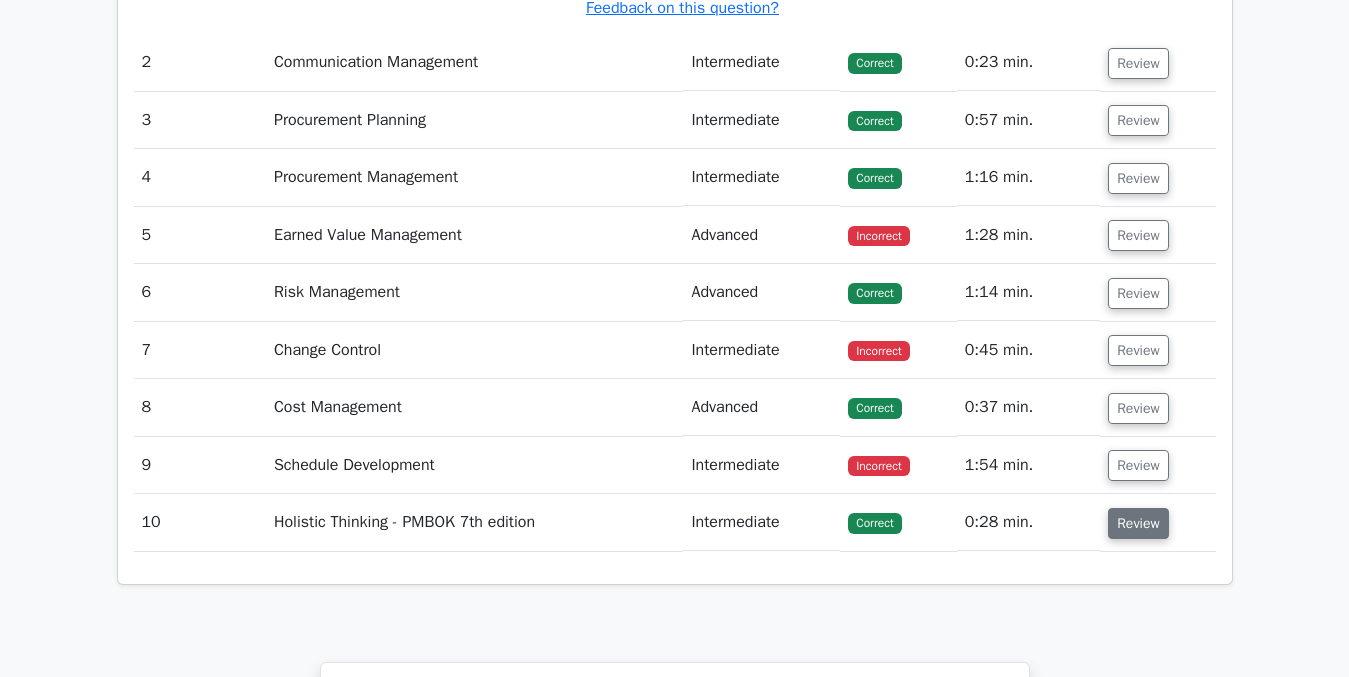 click on "Review" at bounding box center (1138, 523) 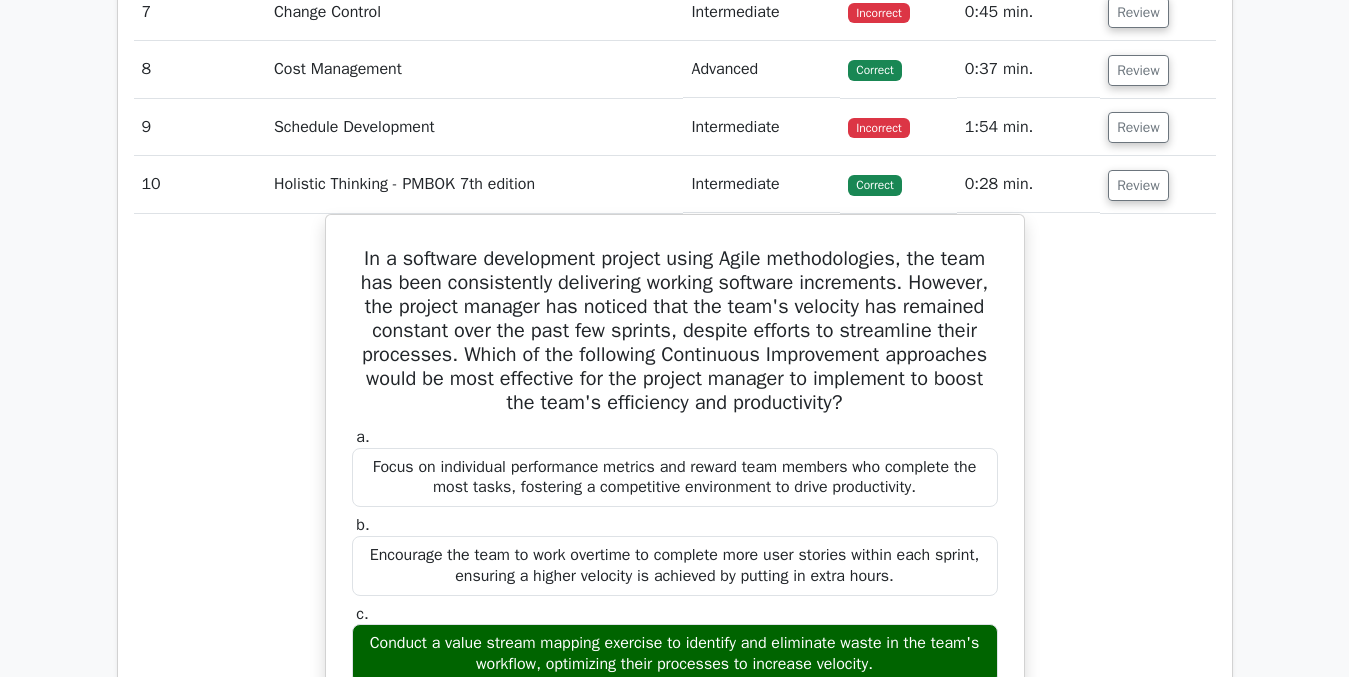 scroll, scrollTop: 2968, scrollLeft: 0, axis: vertical 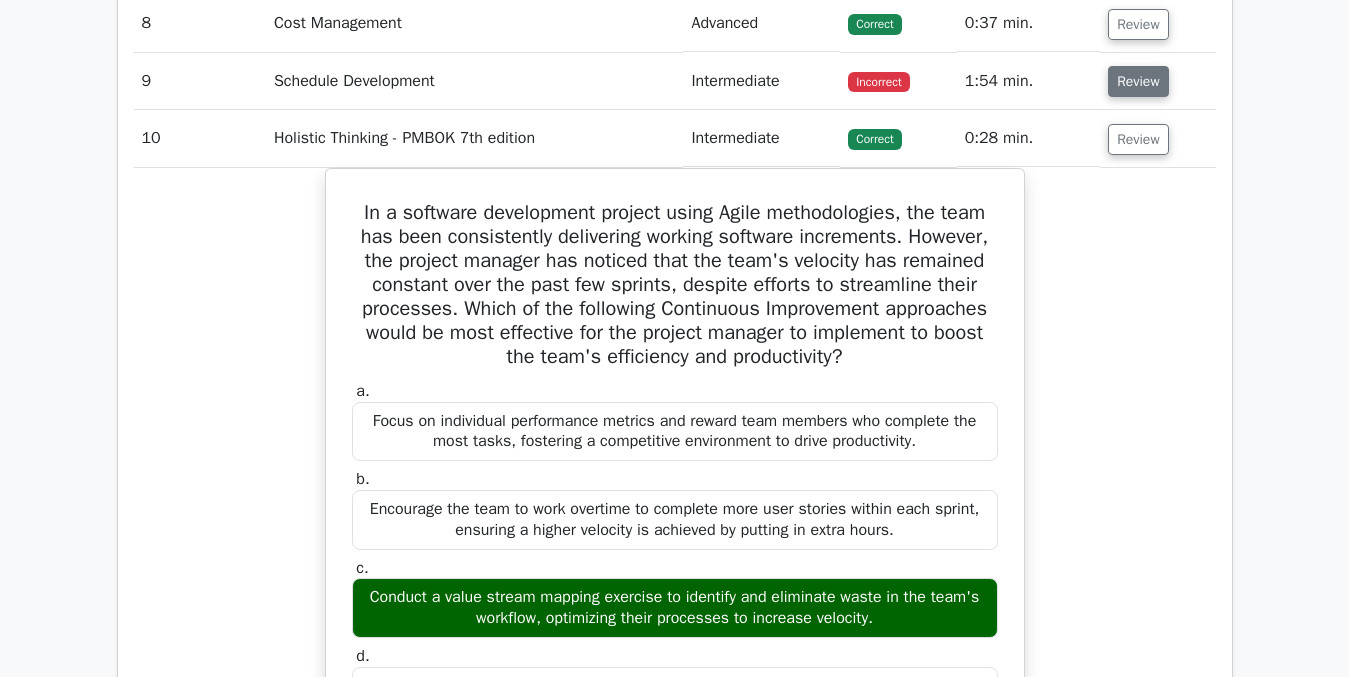 click on "Review" at bounding box center [1138, 81] 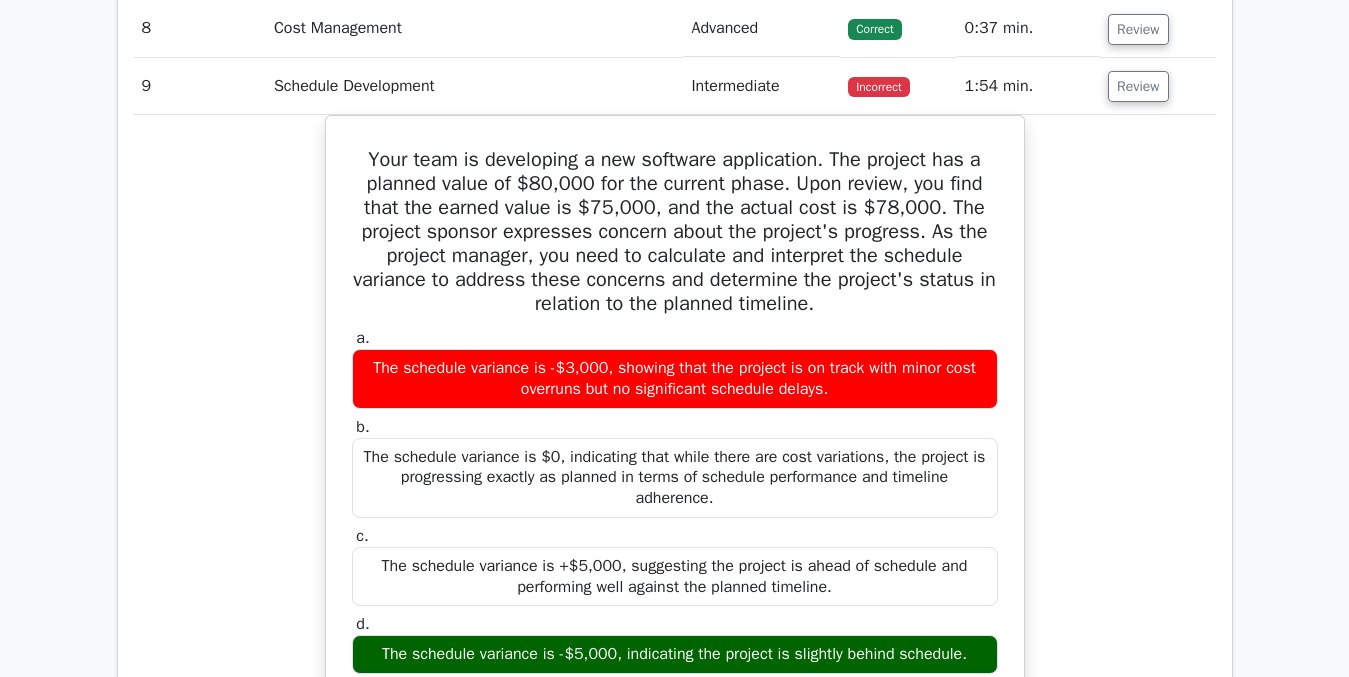 scroll, scrollTop: 2979, scrollLeft: 0, axis: vertical 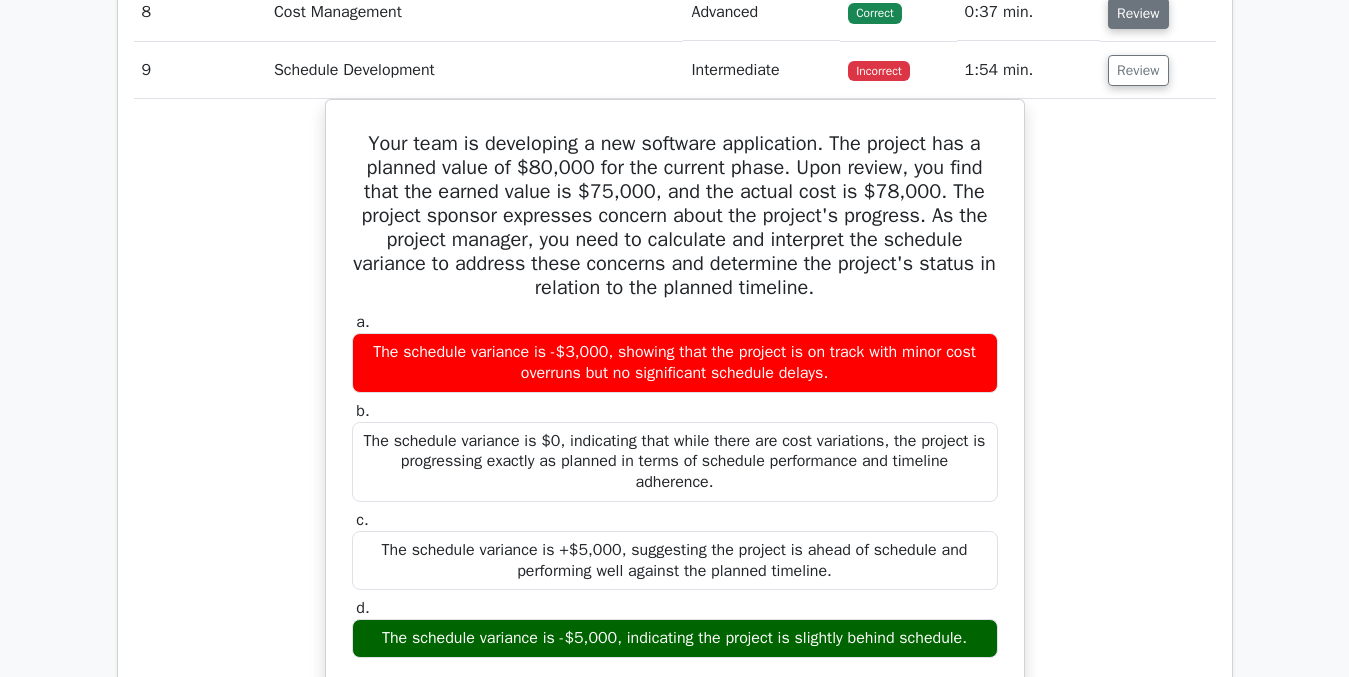 click on "Review" at bounding box center (1138, 13) 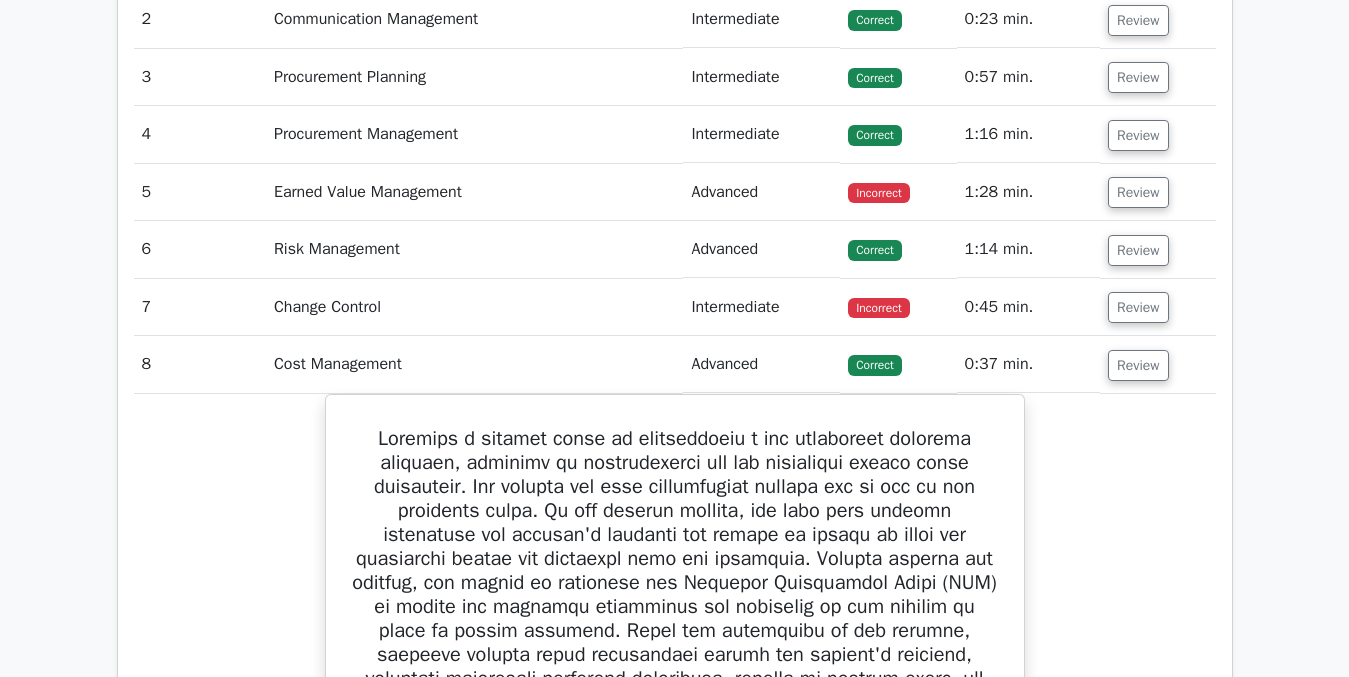 scroll, scrollTop: 2606, scrollLeft: 0, axis: vertical 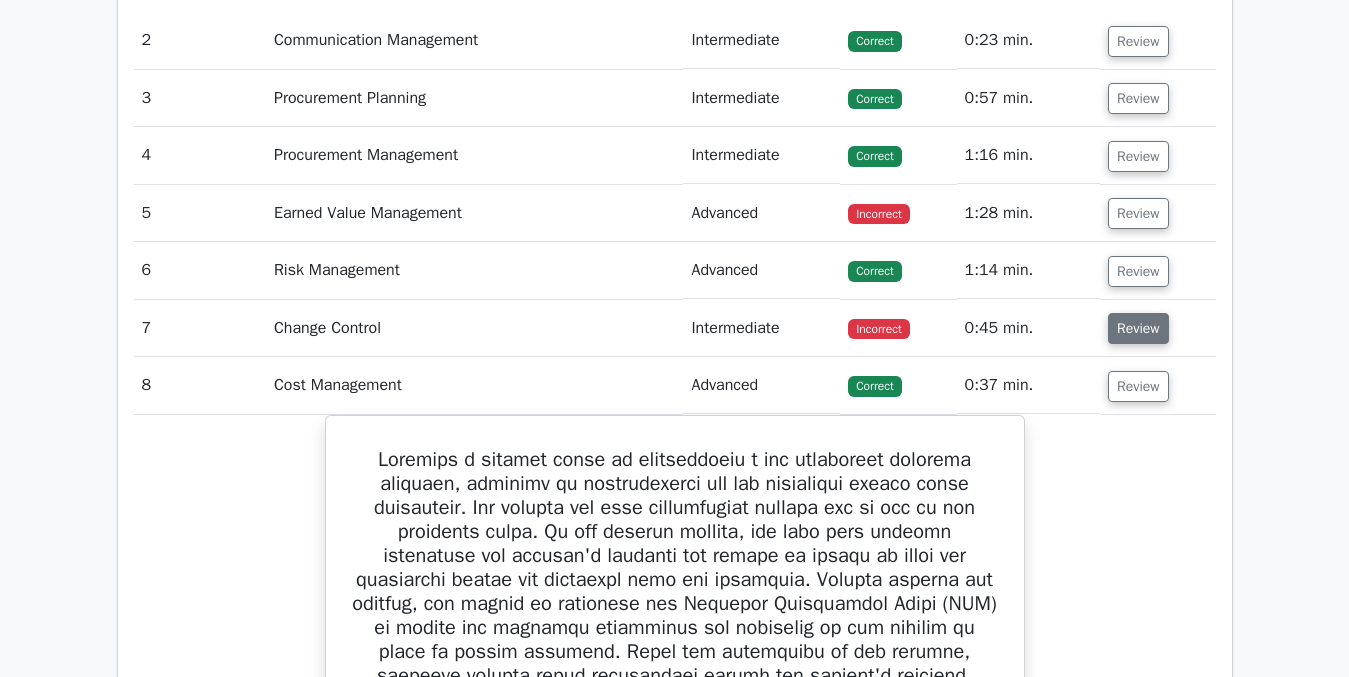 click on "Review" at bounding box center (1138, 328) 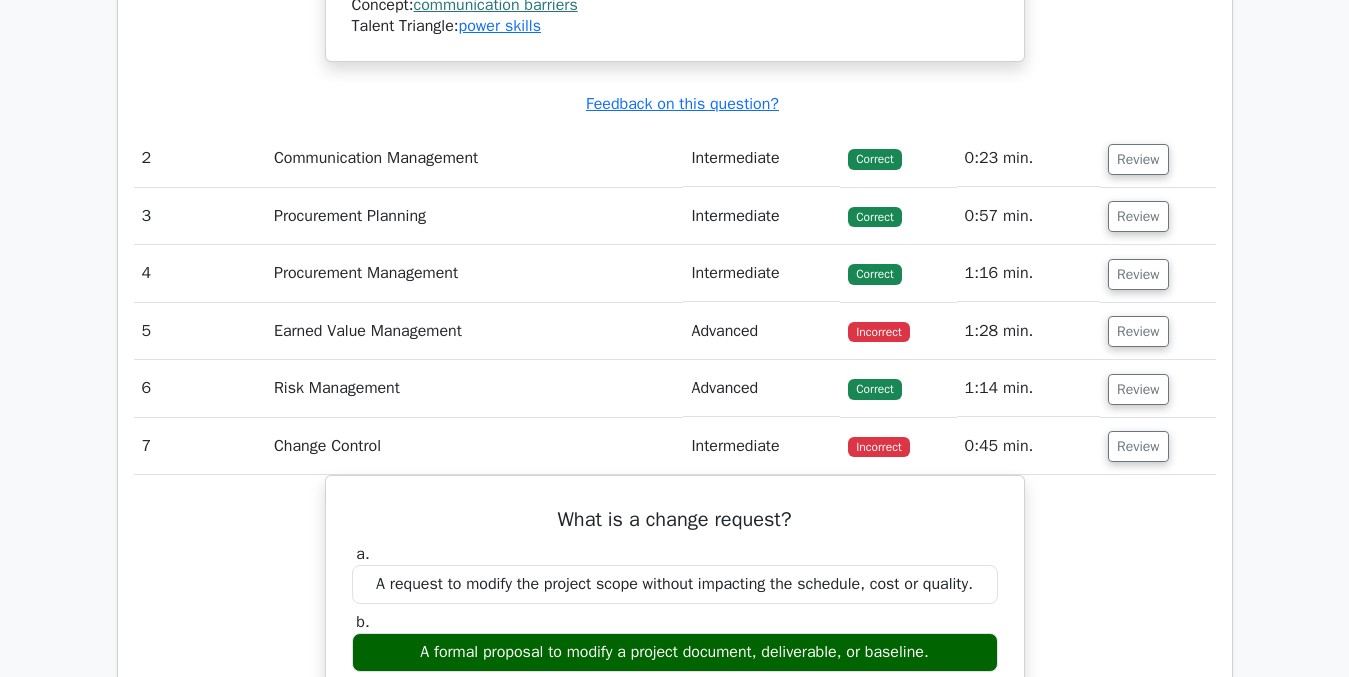 scroll, scrollTop: 2507, scrollLeft: 0, axis: vertical 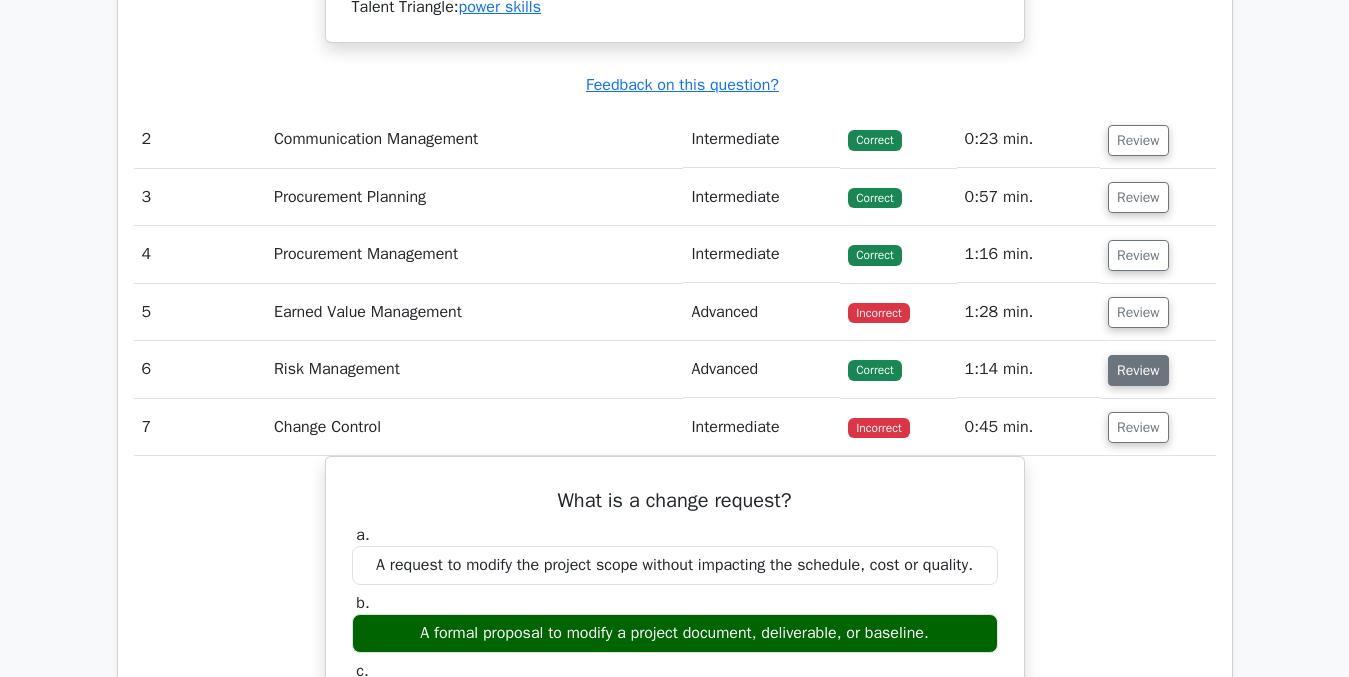 click on "Review" at bounding box center [1138, 370] 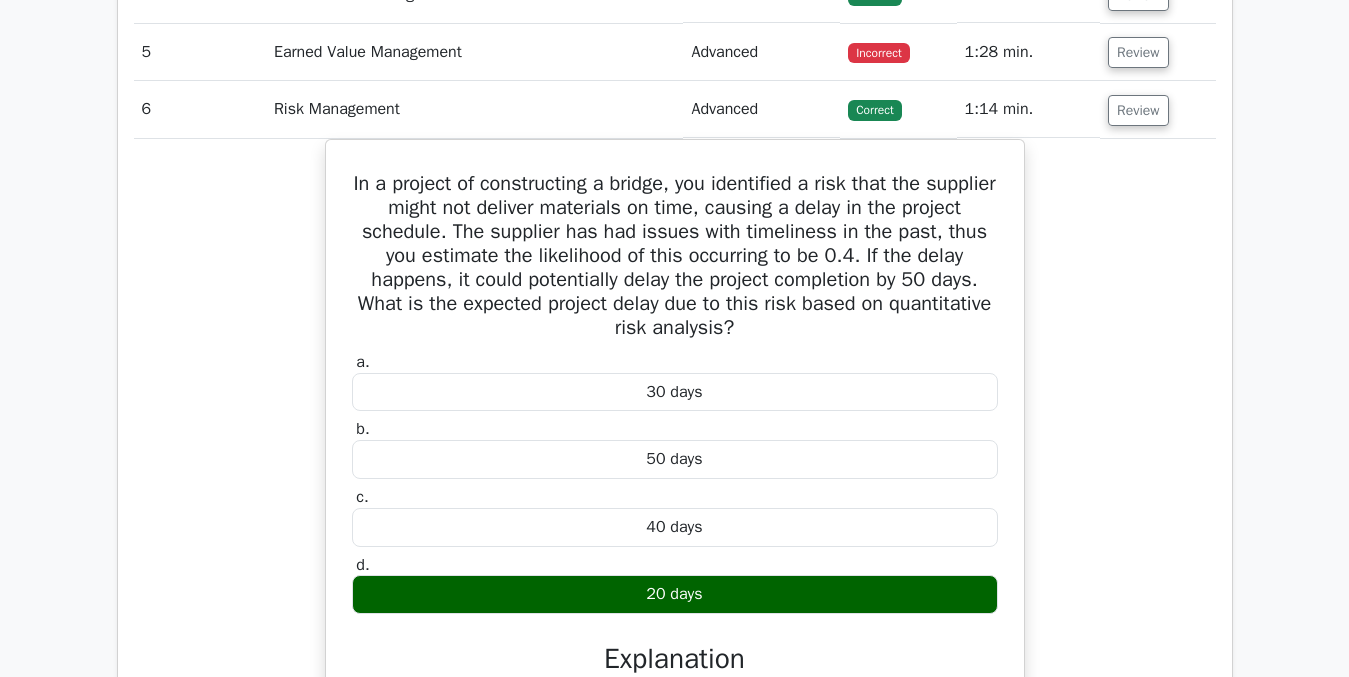 scroll, scrollTop: 2787, scrollLeft: 0, axis: vertical 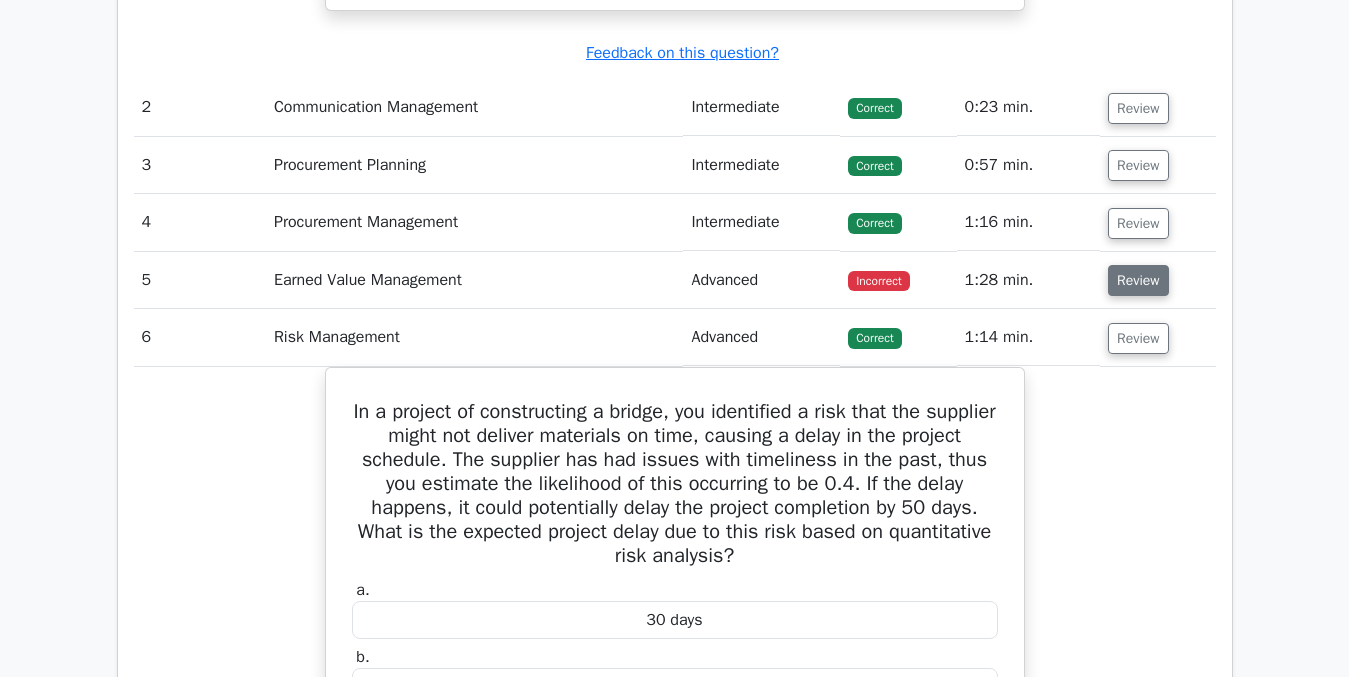 click on "Review" at bounding box center [1138, 280] 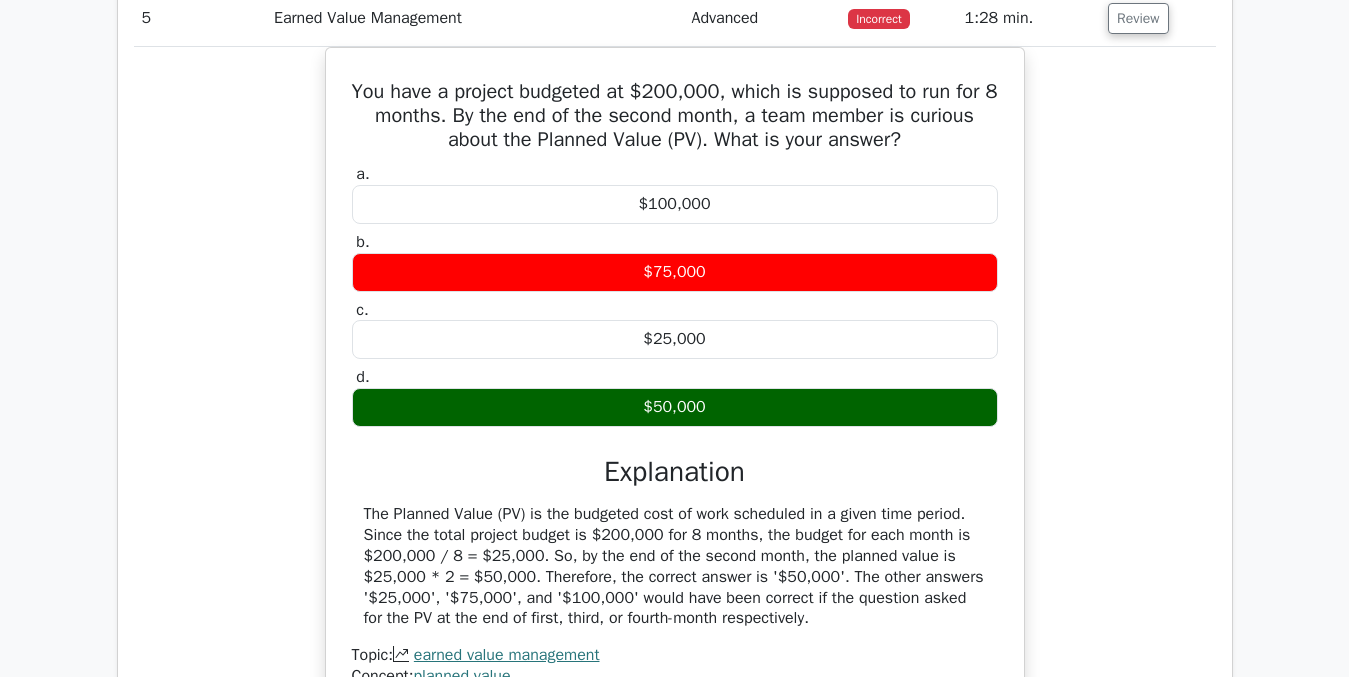 scroll, scrollTop: 2839, scrollLeft: 0, axis: vertical 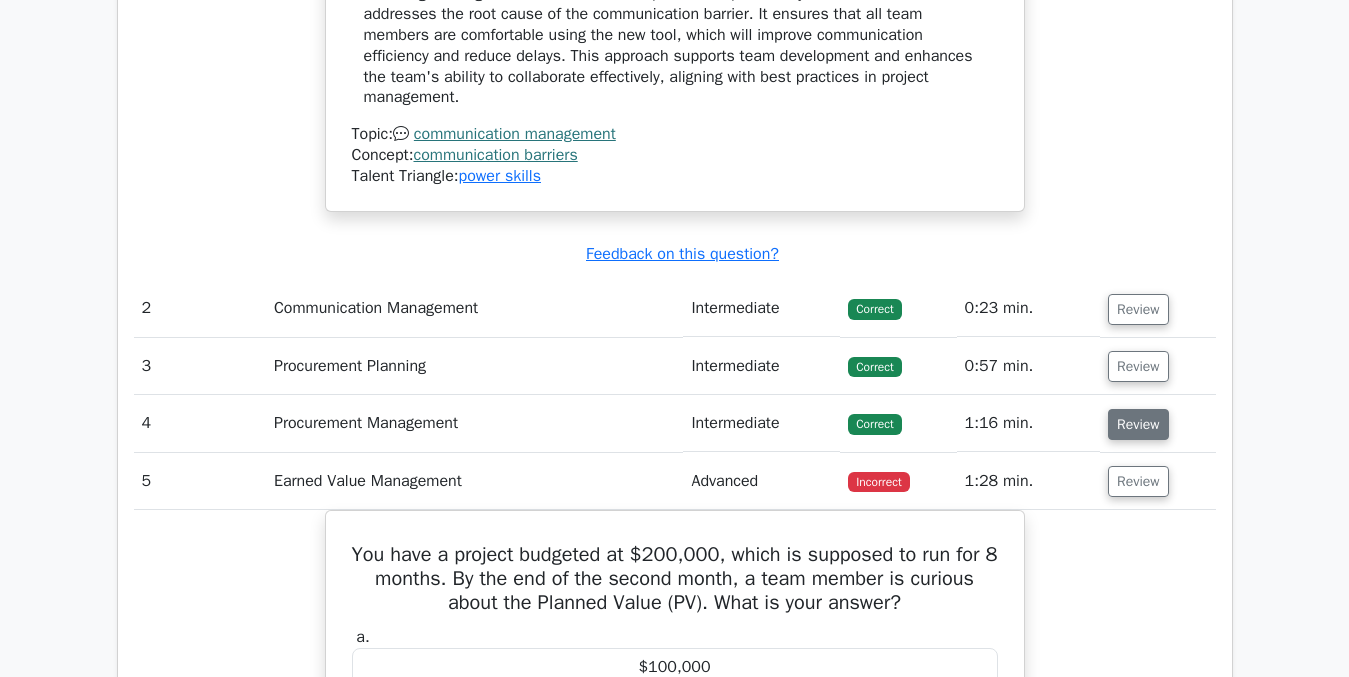click on "Review" at bounding box center (1138, 424) 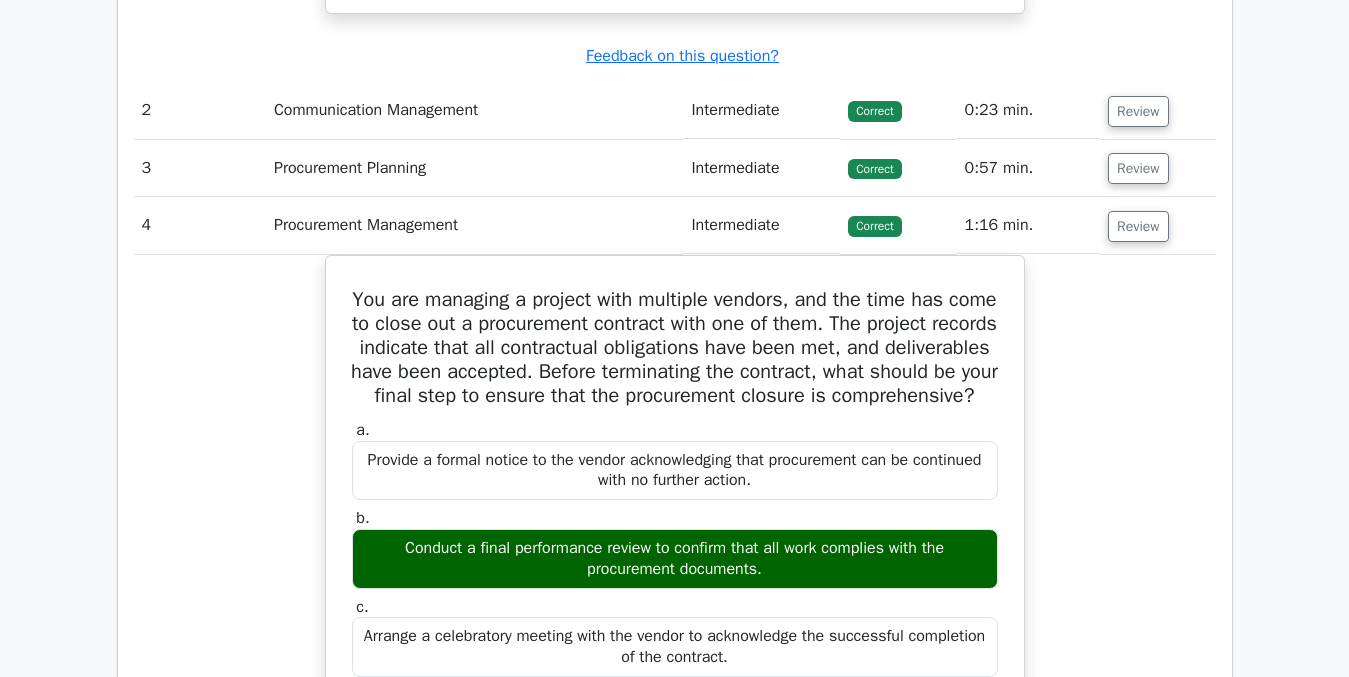 scroll, scrollTop: 2578, scrollLeft: 0, axis: vertical 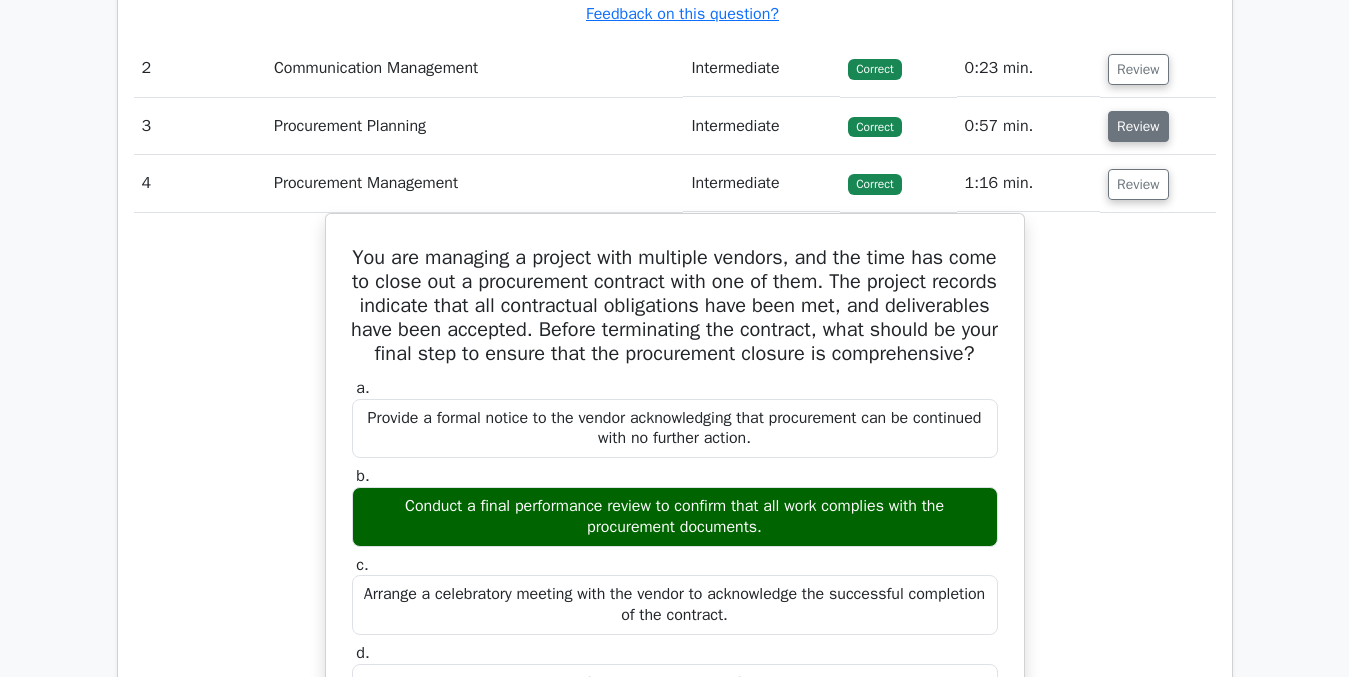 click on "Review" at bounding box center (1138, 126) 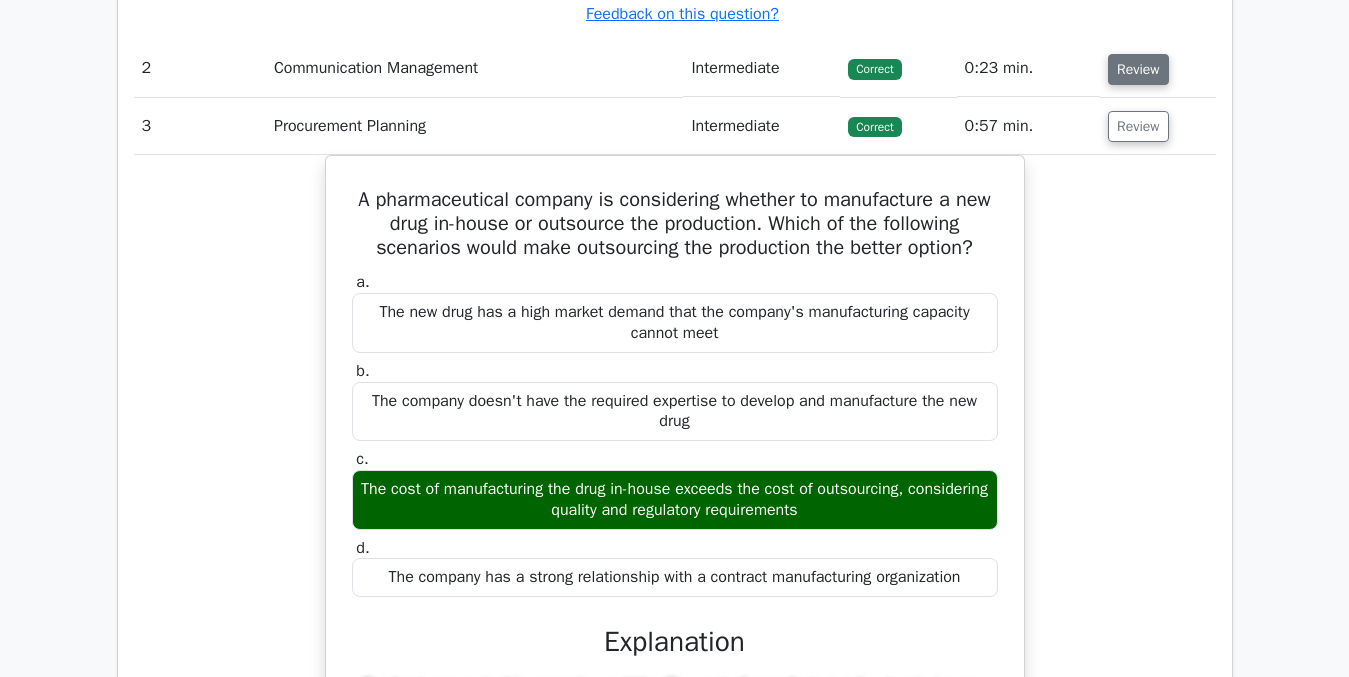 click on "Review" at bounding box center (1138, 69) 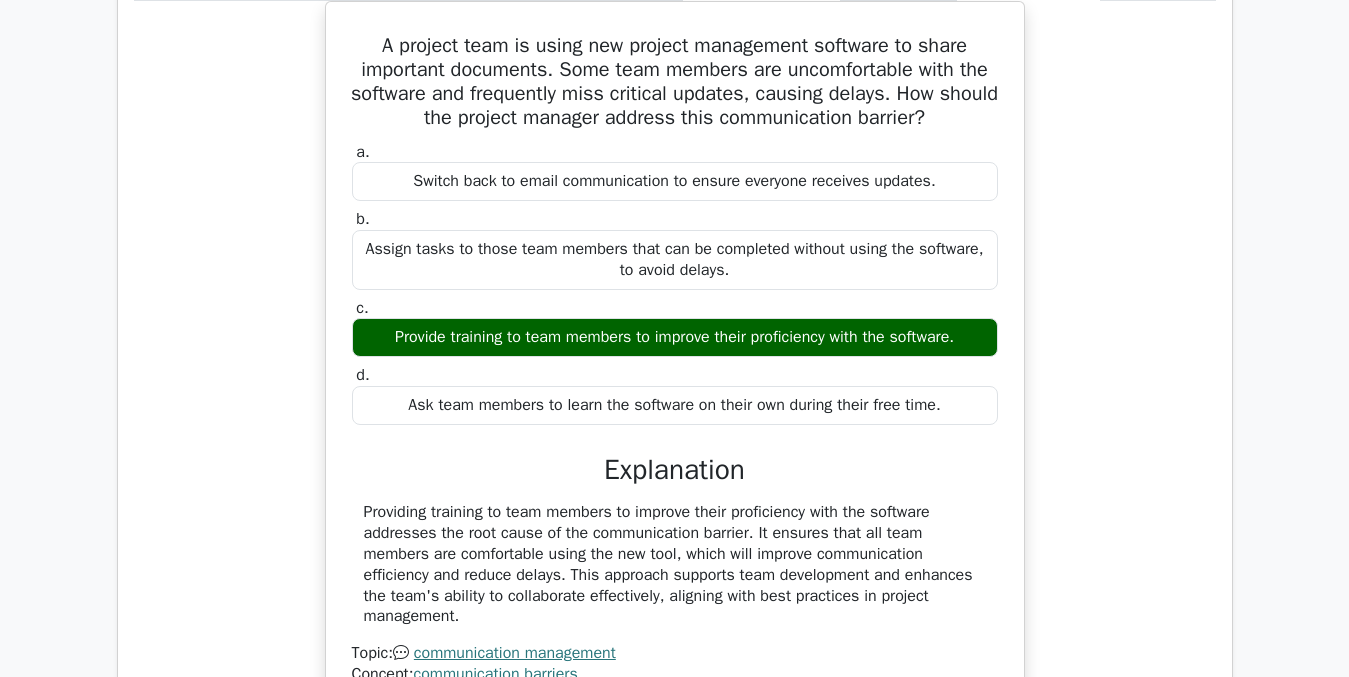 scroll, scrollTop: 1845, scrollLeft: 0, axis: vertical 